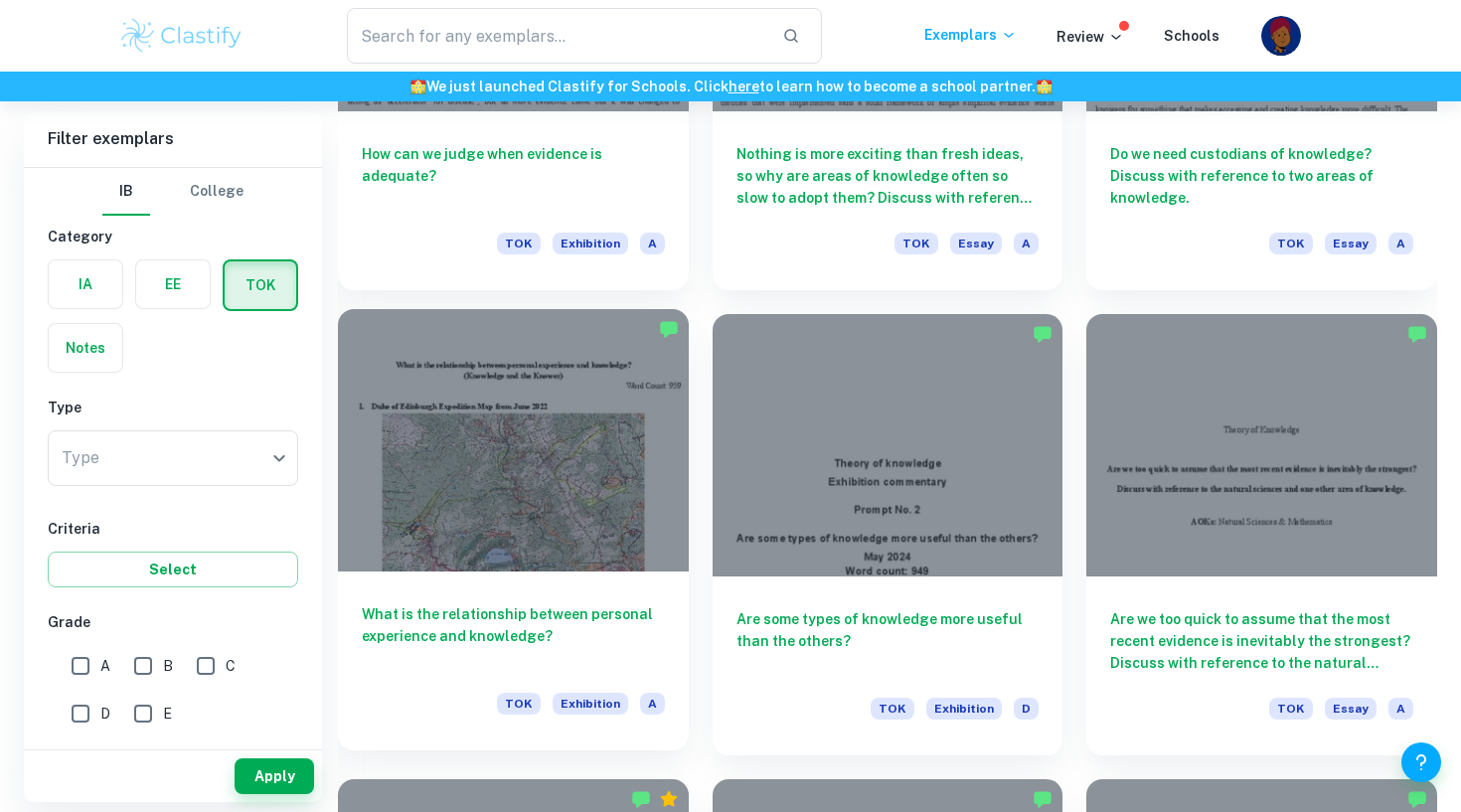scroll, scrollTop: 2121, scrollLeft: 0, axis: vertical 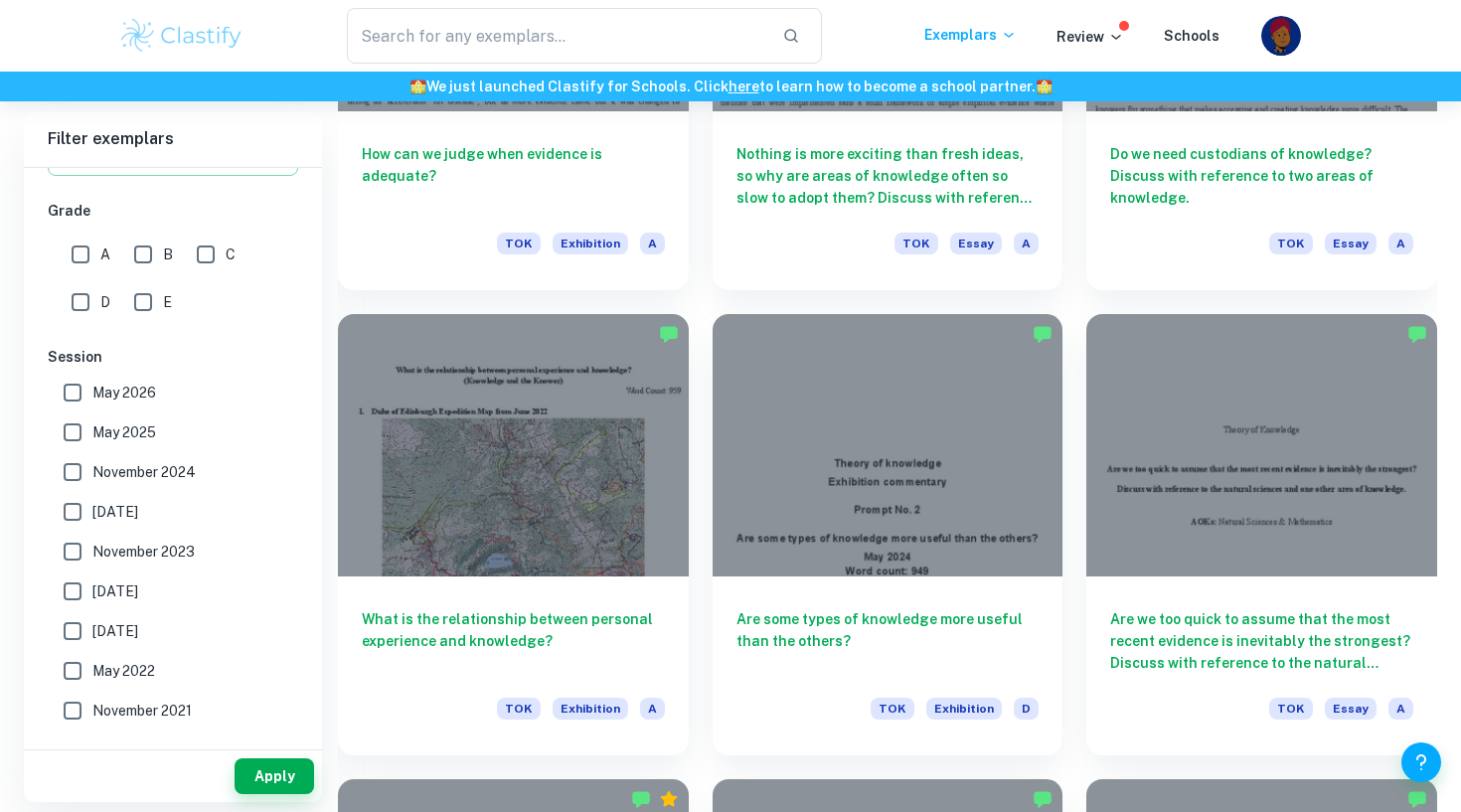 click on "May 2026" at bounding box center (124, 393) 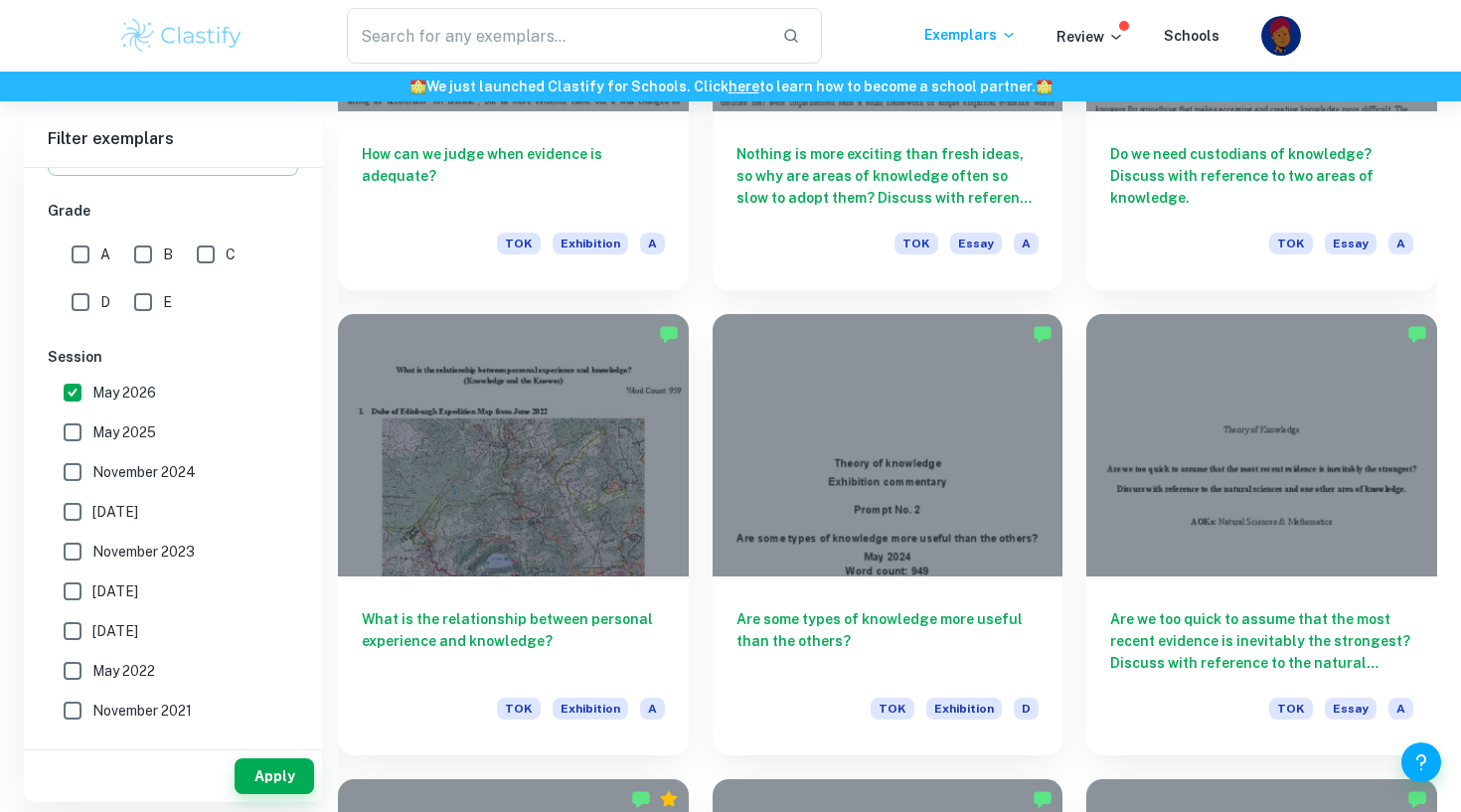 click on "May 2025" at bounding box center [124, 432] 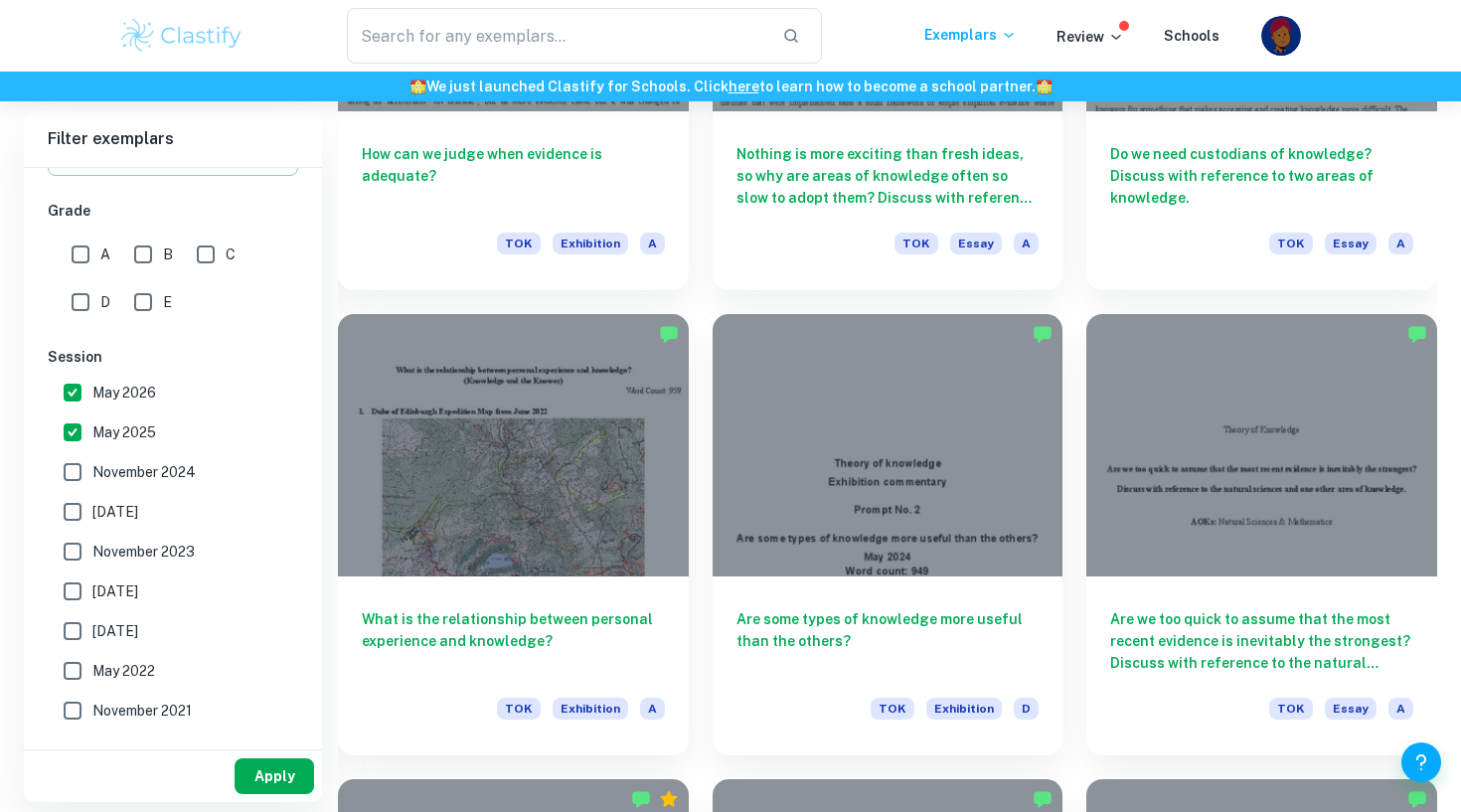 click on "Apply" at bounding box center [274, 776] 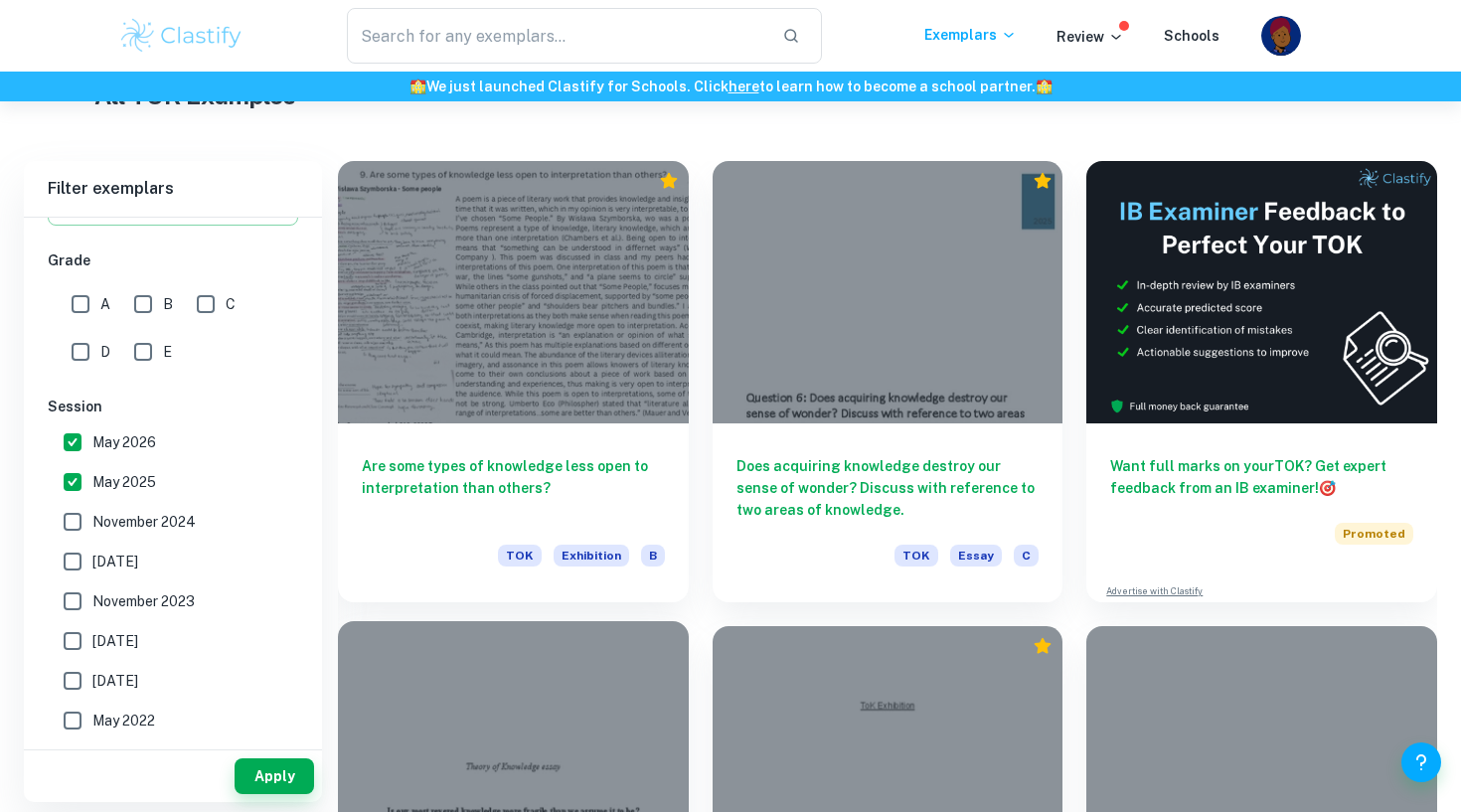 scroll, scrollTop: 422, scrollLeft: 0, axis: vertical 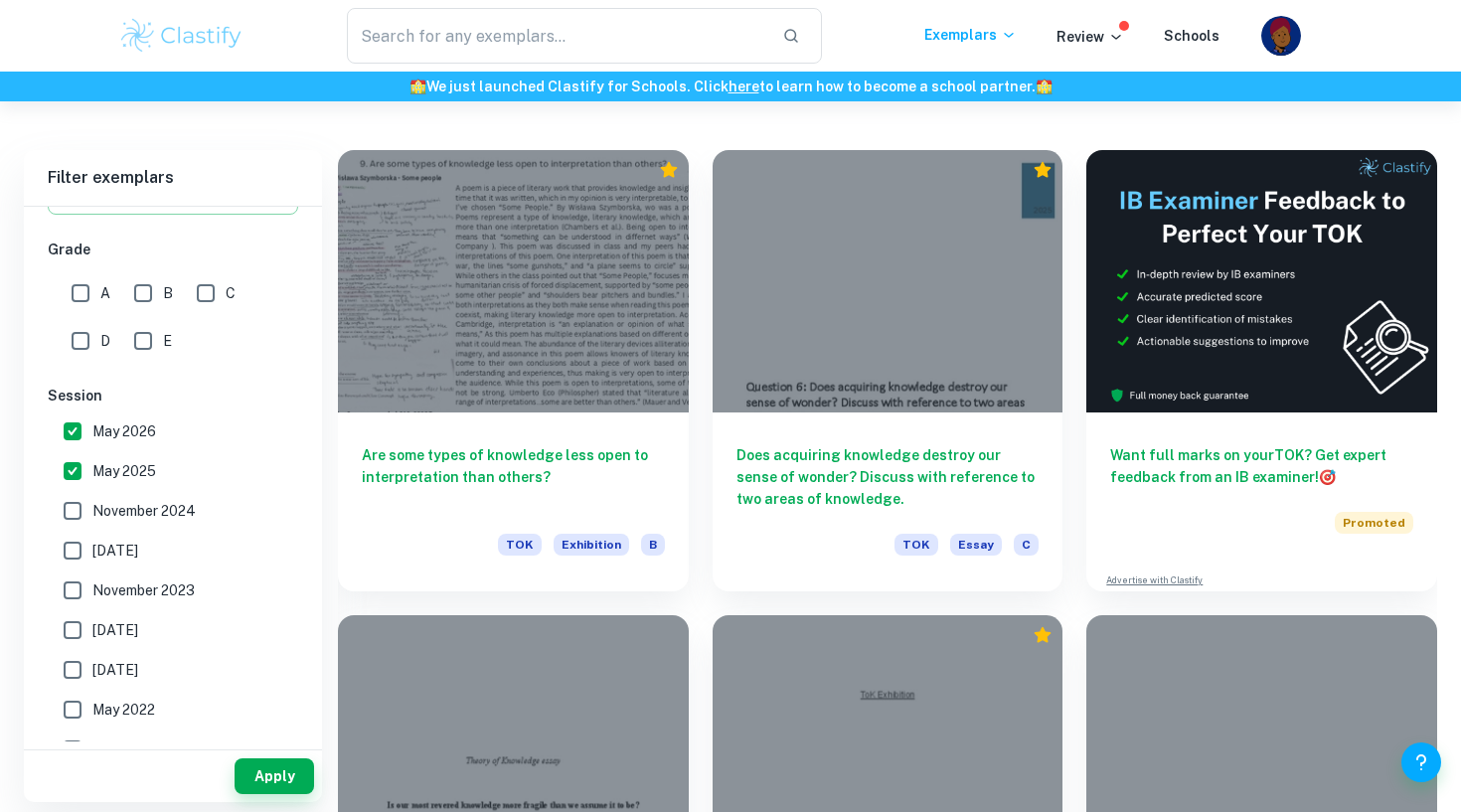 click on "A" at bounding box center [81, 293] 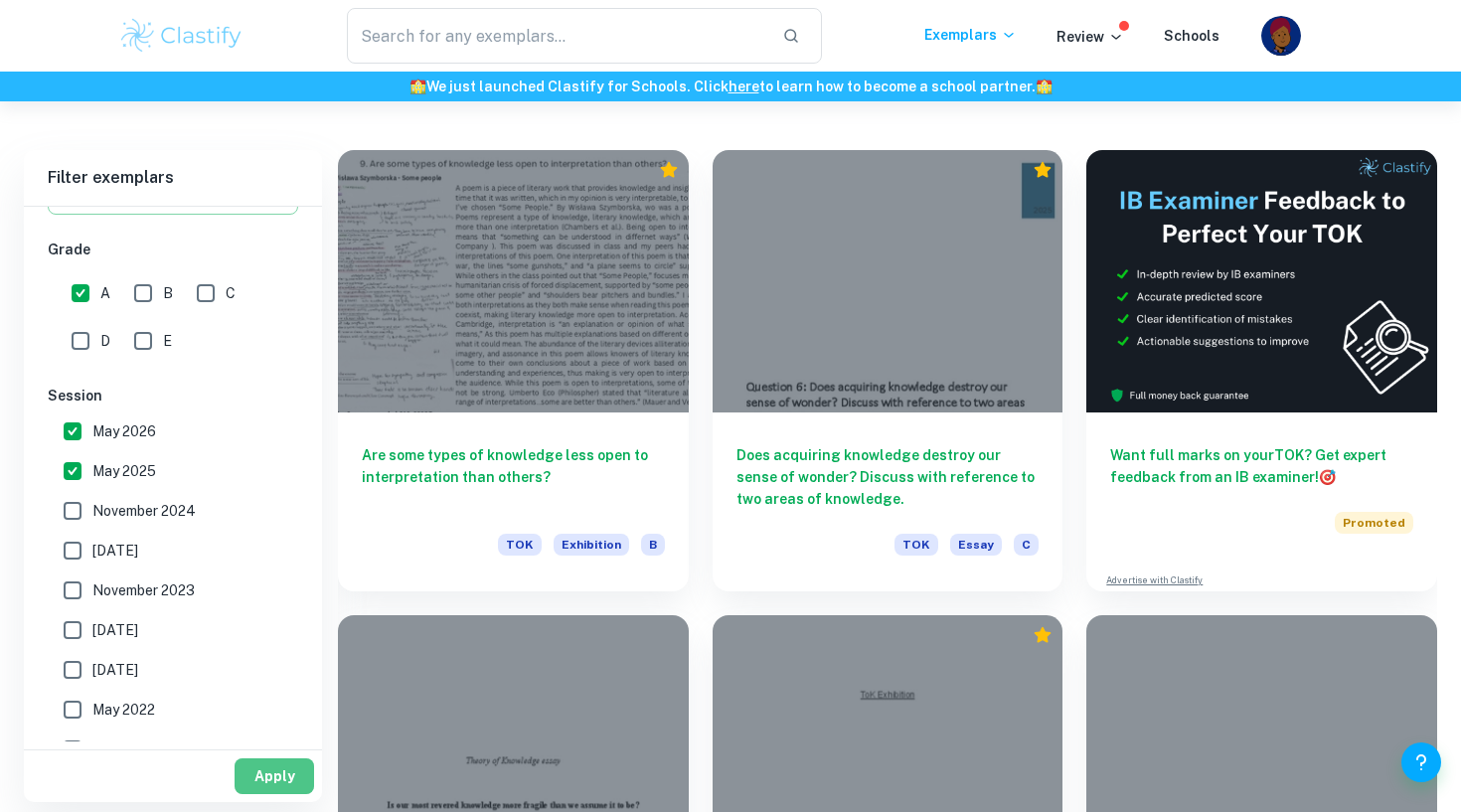 click on "Apply" at bounding box center [274, 776] 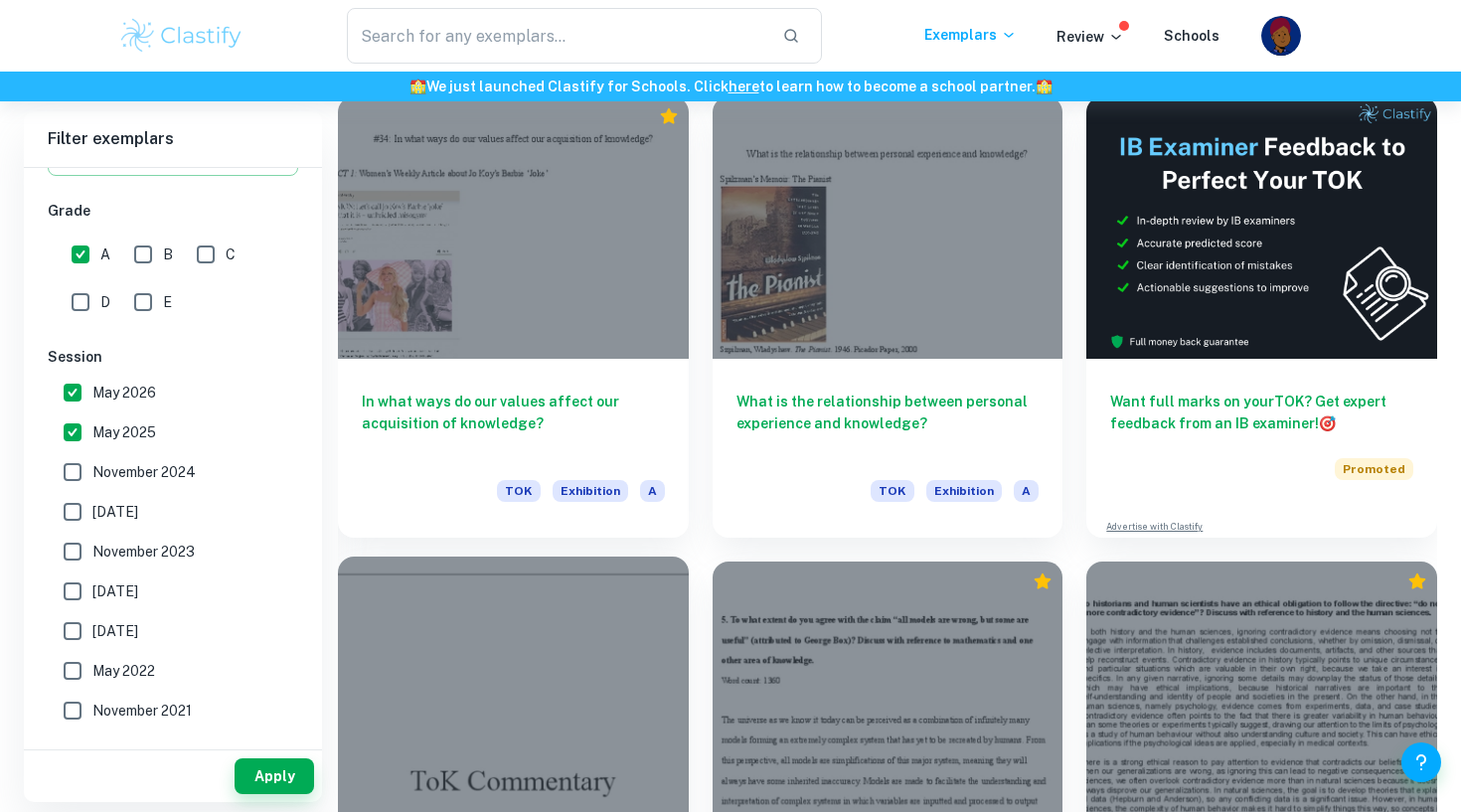 scroll, scrollTop: 477, scrollLeft: 0, axis: vertical 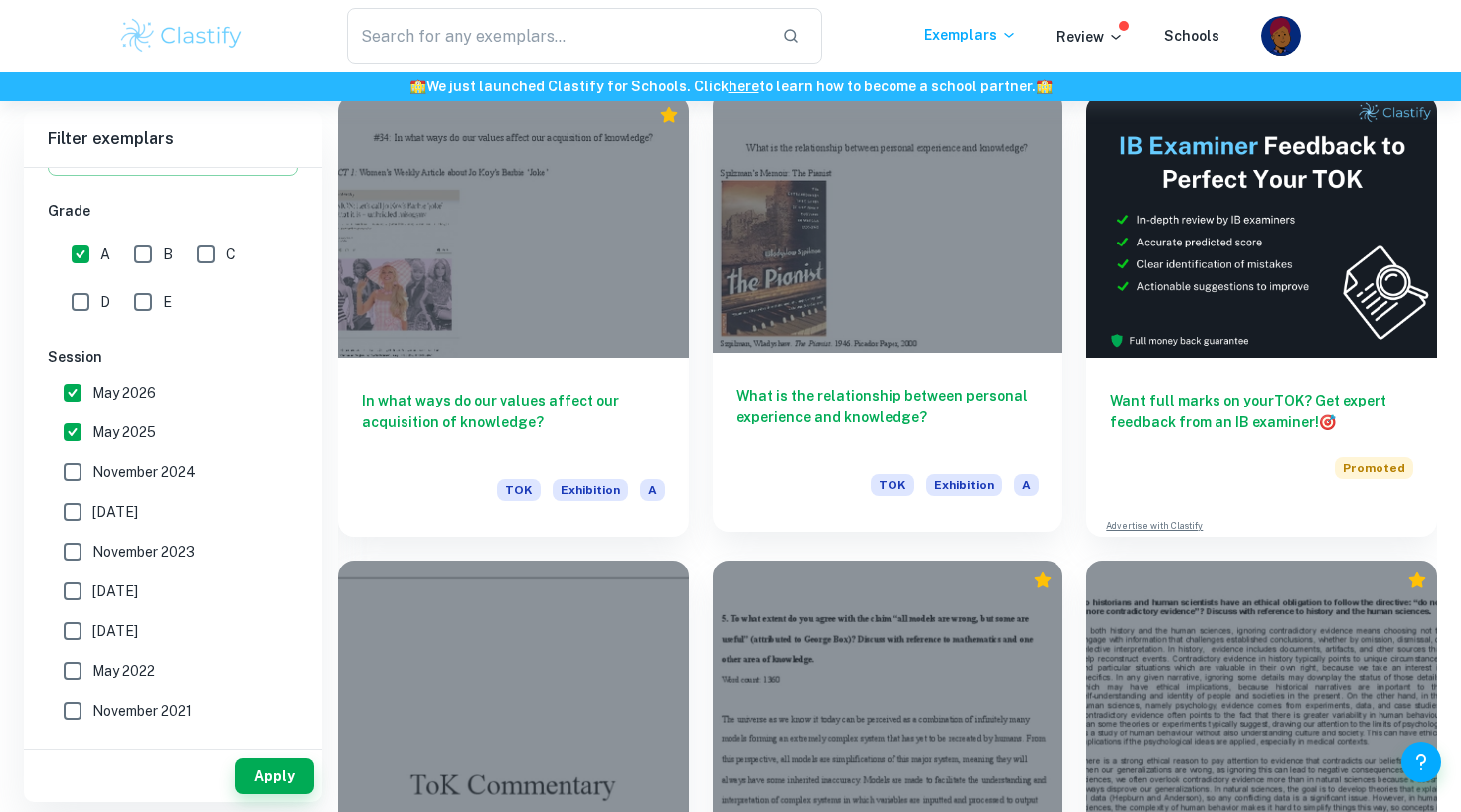 click on "What is the relationship between personal experience and knowledge? TOK Exhibition A" at bounding box center (888, 442) 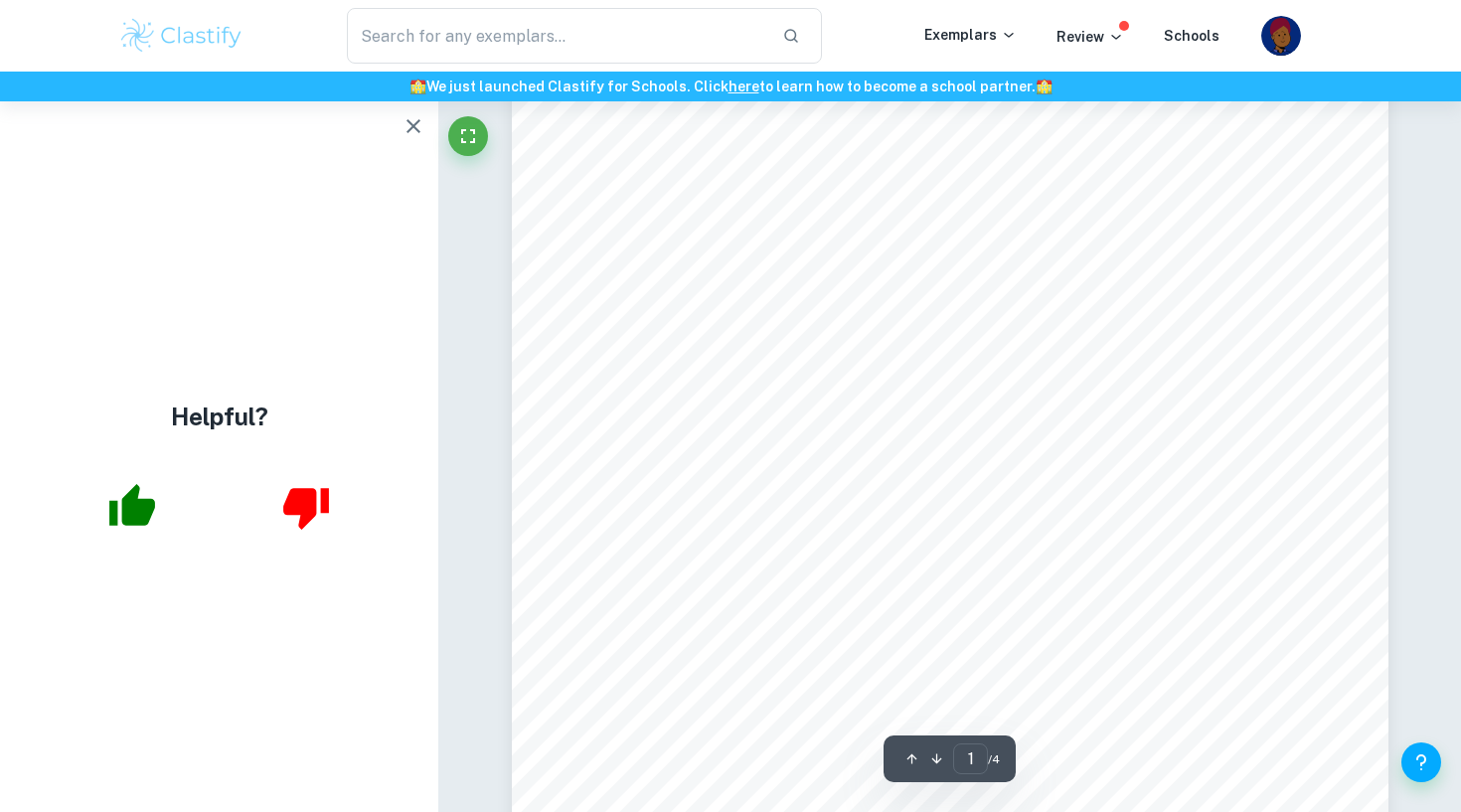 scroll, scrollTop: 88, scrollLeft: 0, axis: vertical 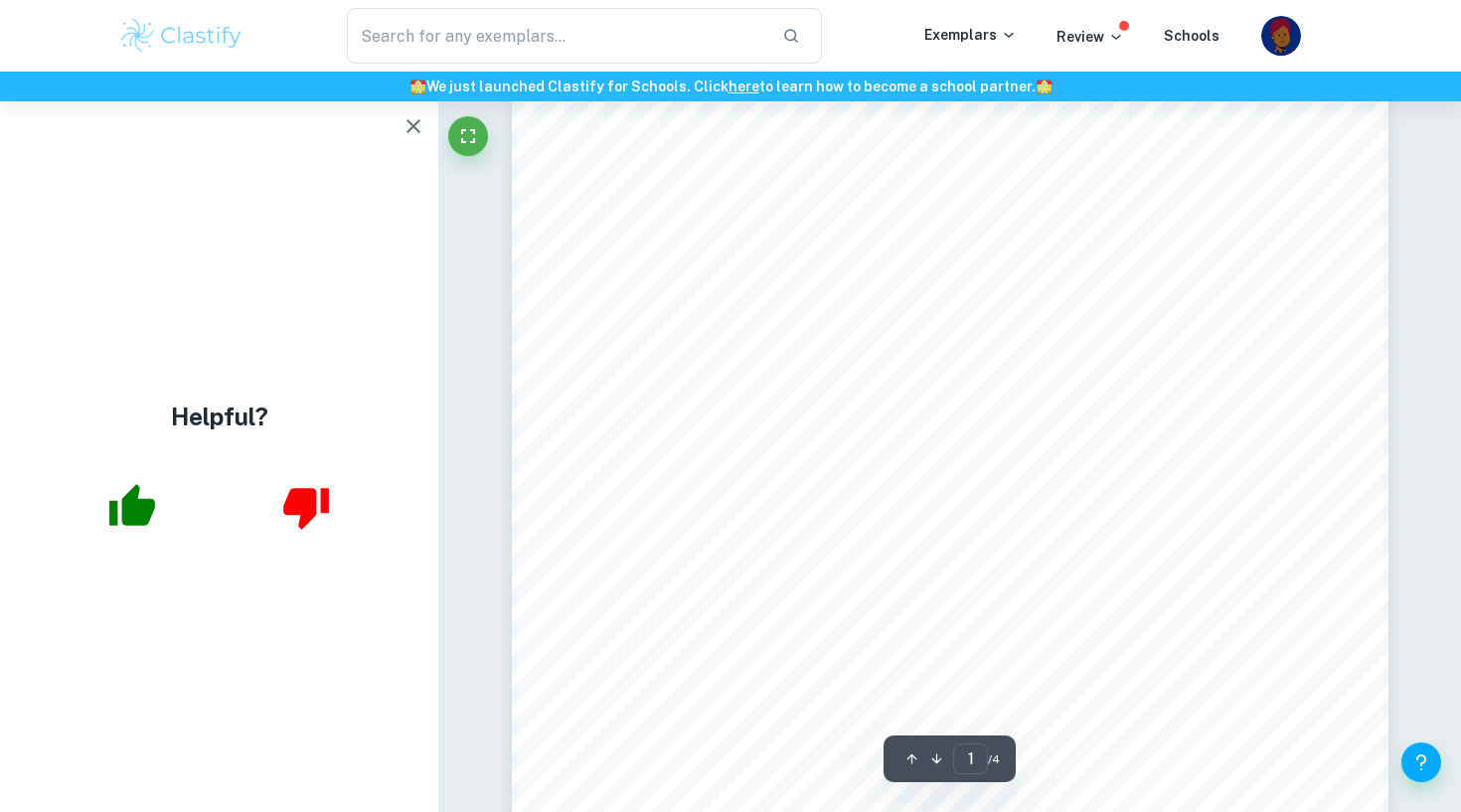 click 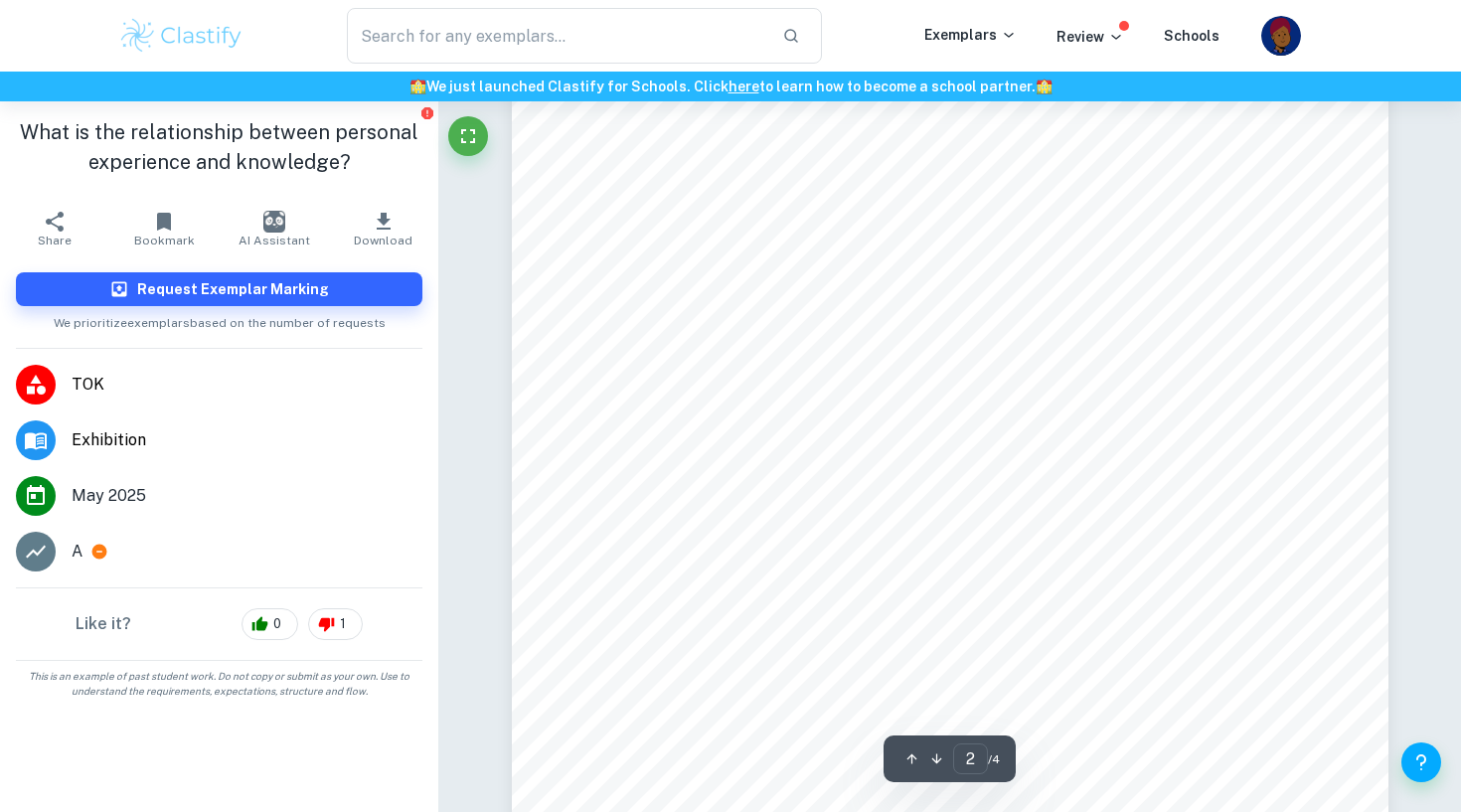 scroll, scrollTop: 1688, scrollLeft: 0, axis: vertical 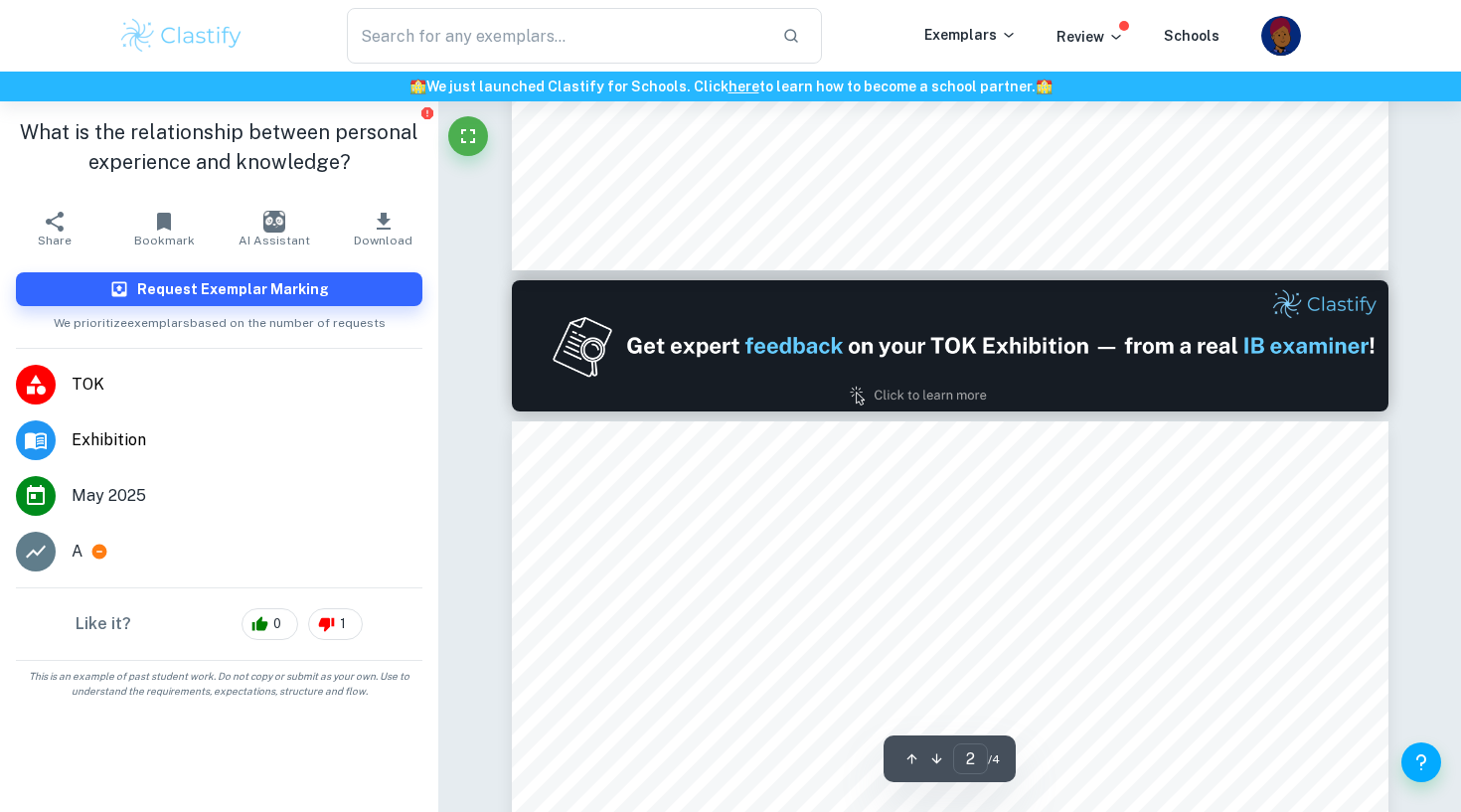 type on "1" 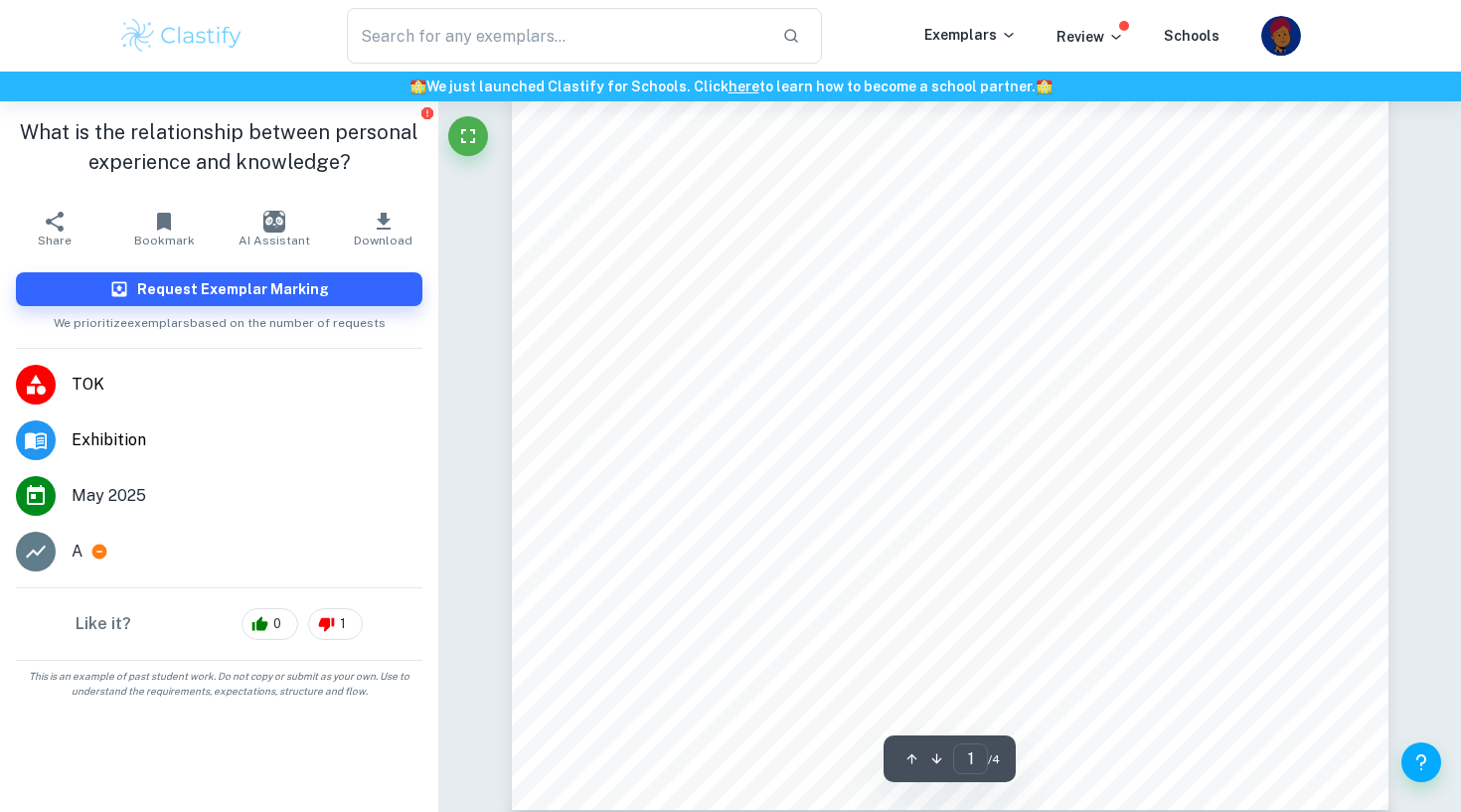 scroll, scrollTop: 472, scrollLeft: 0, axis: vertical 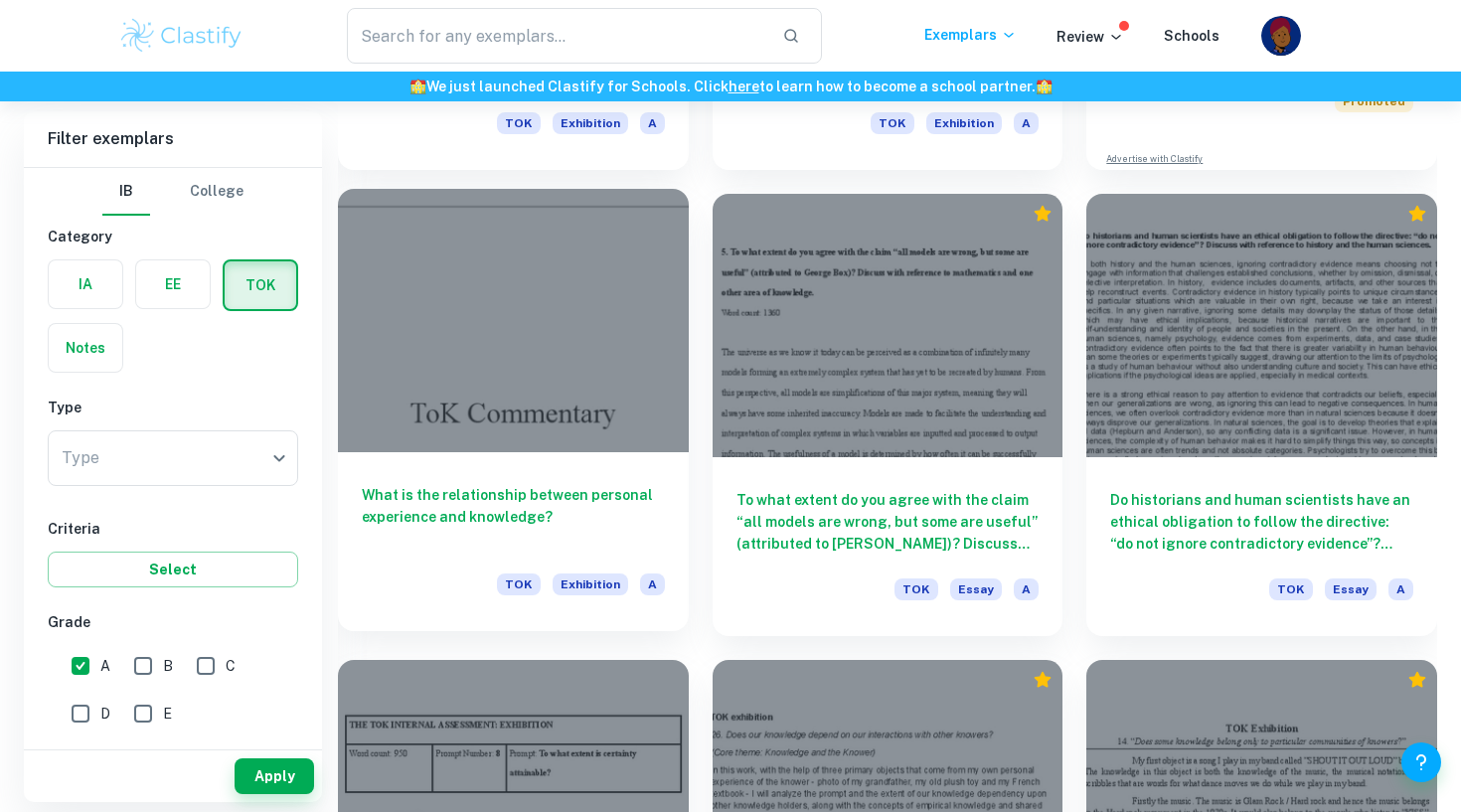 click at bounding box center (513, 320) 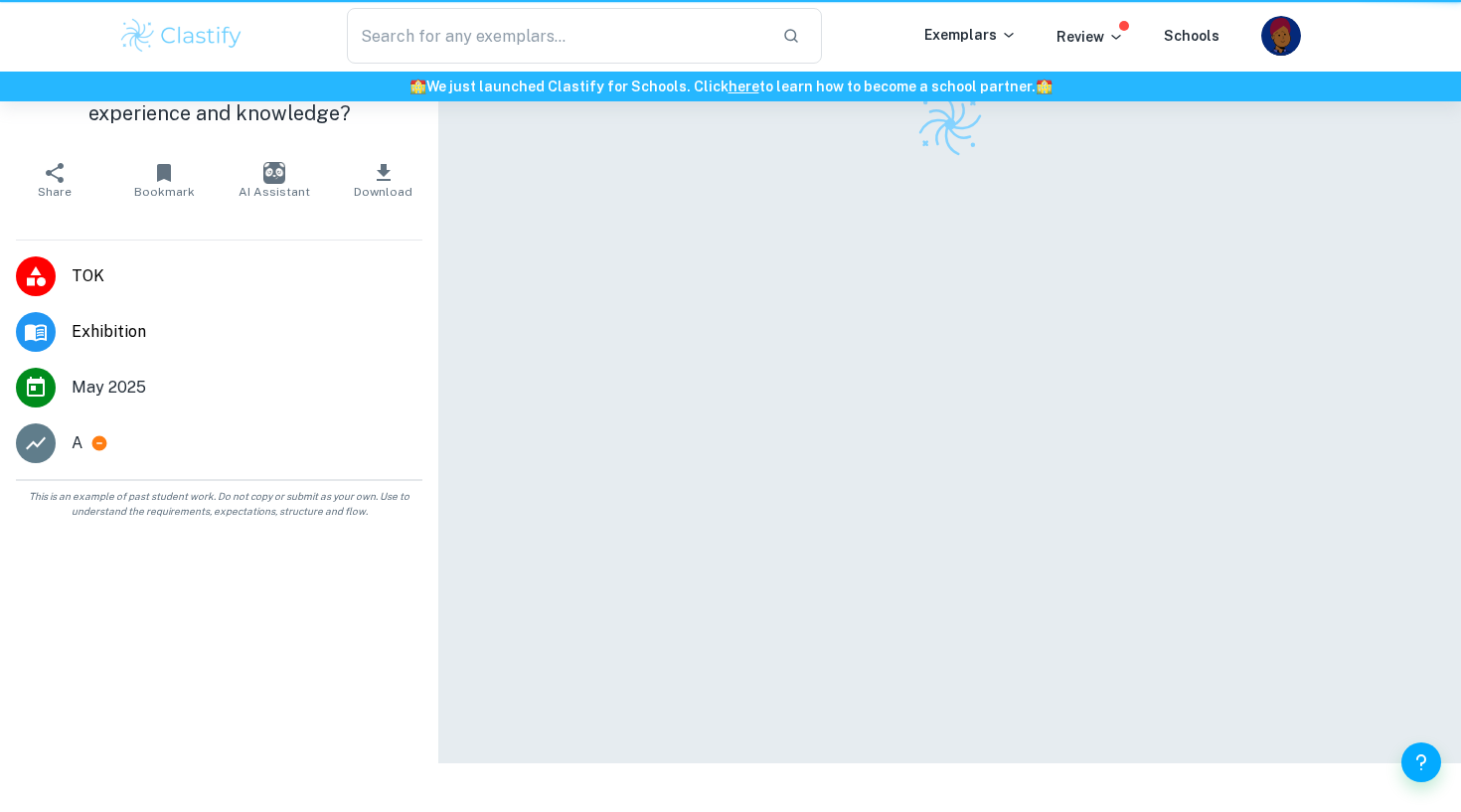 scroll, scrollTop: 0, scrollLeft: 0, axis: both 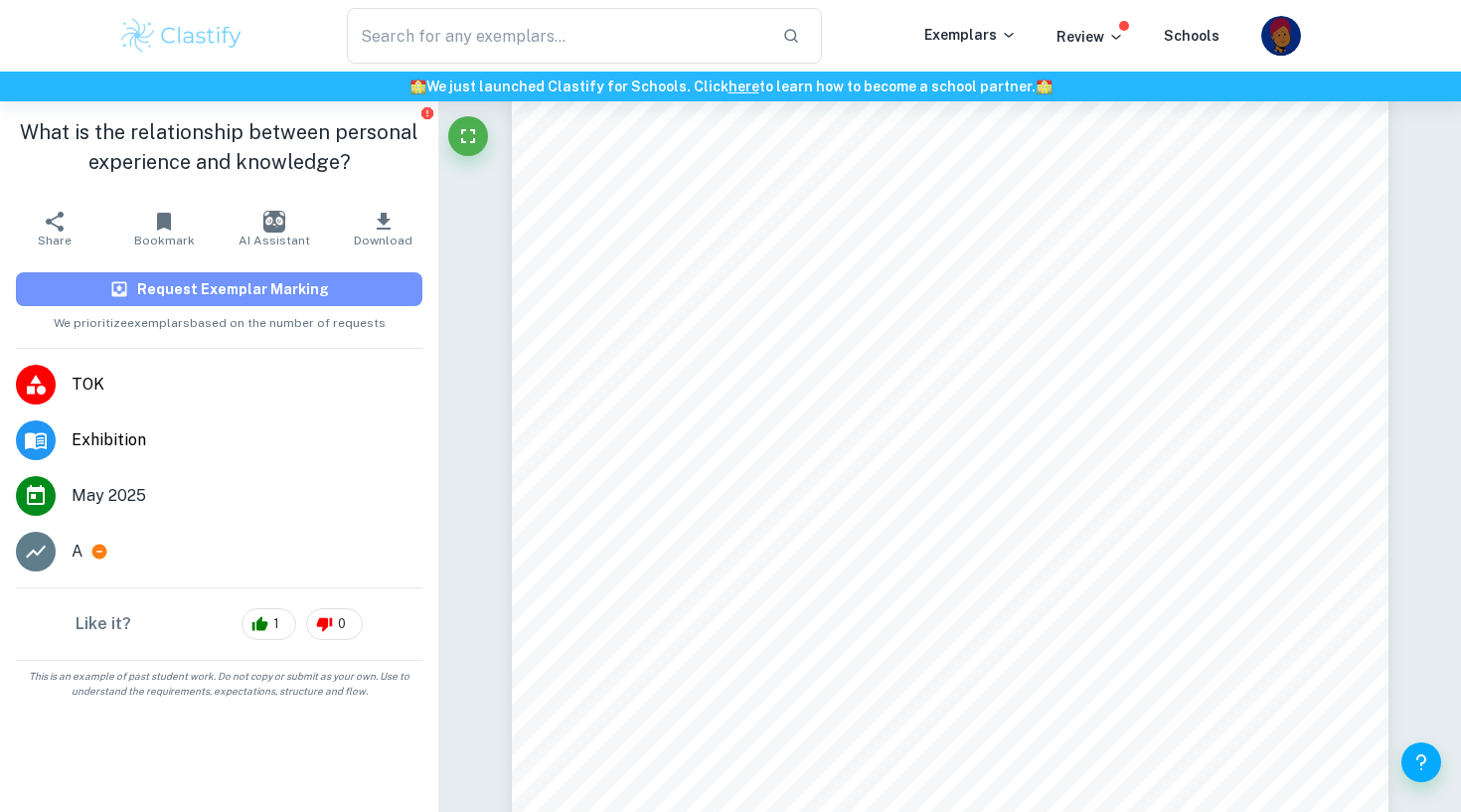 click on "Request Exemplar Marking" at bounding box center [233, 289] 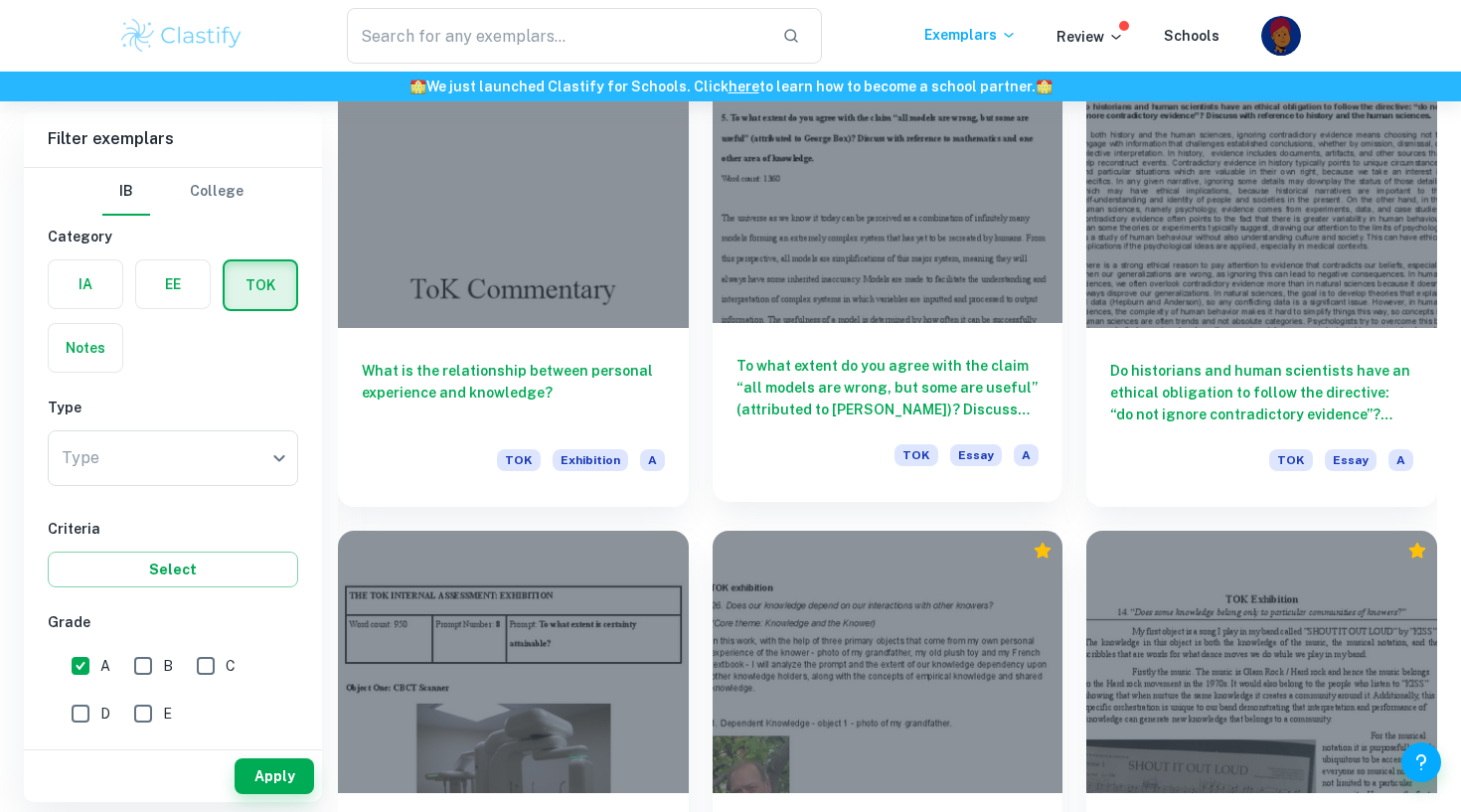 scroll, scrollTop: 996, scrollLeft: 0, axis: vertical 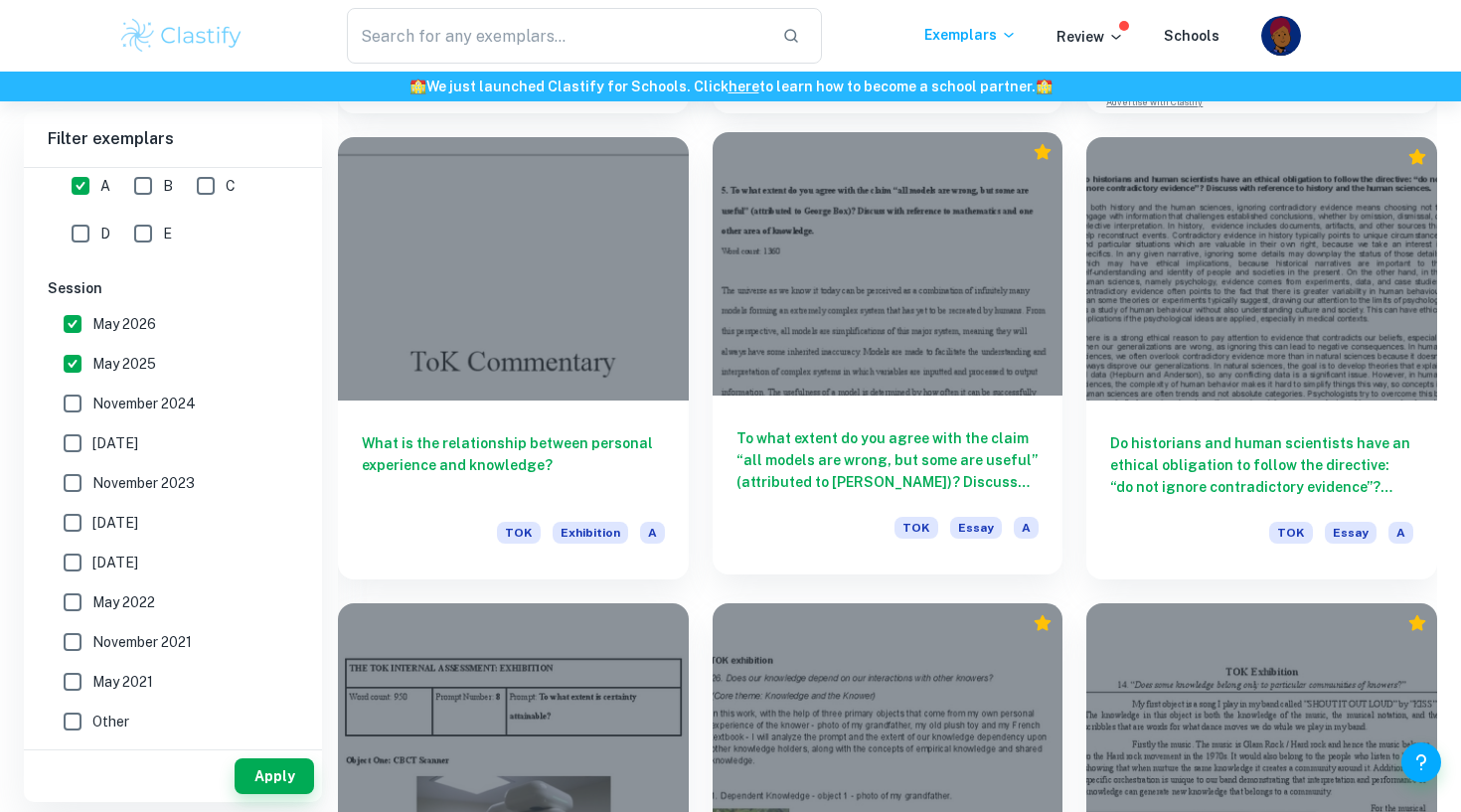 click at bounding box center [888, 263] 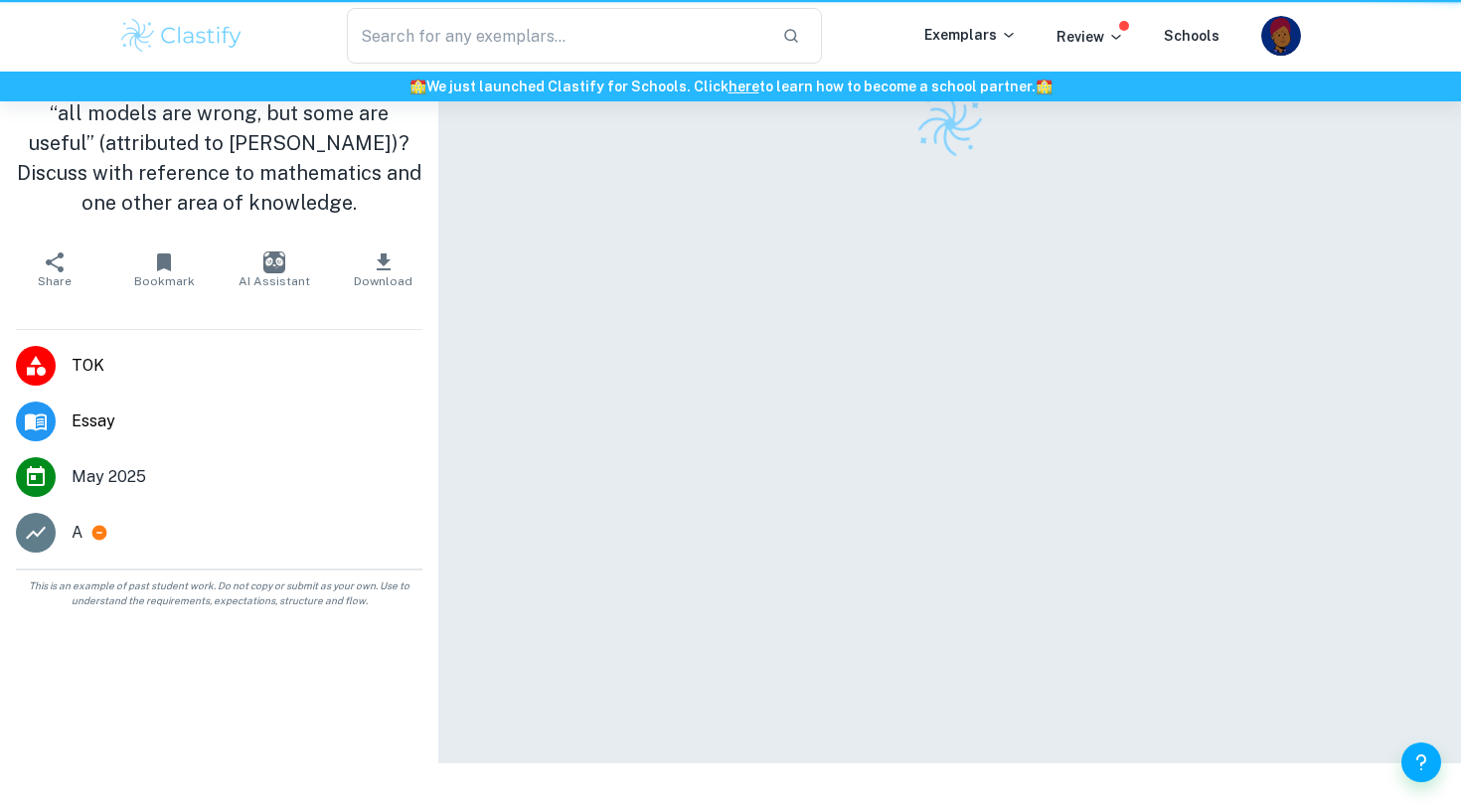 scroll, scrollTop: 0, scrollLeft: 0, axis: both 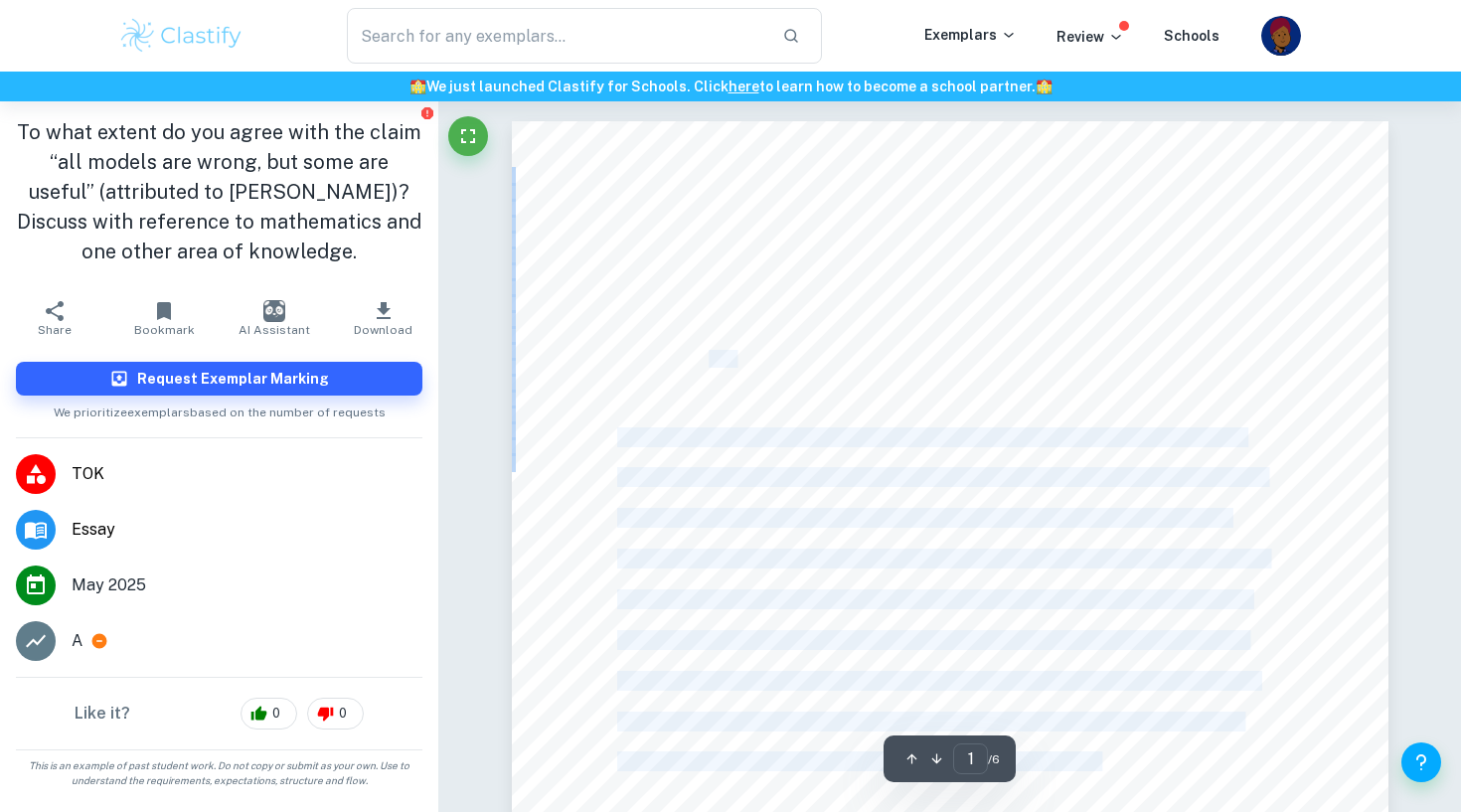 drag, startPoint x: 709, startPoint y: 364, endPoint x: 744, endPoint y: 361, distance: 35.128336 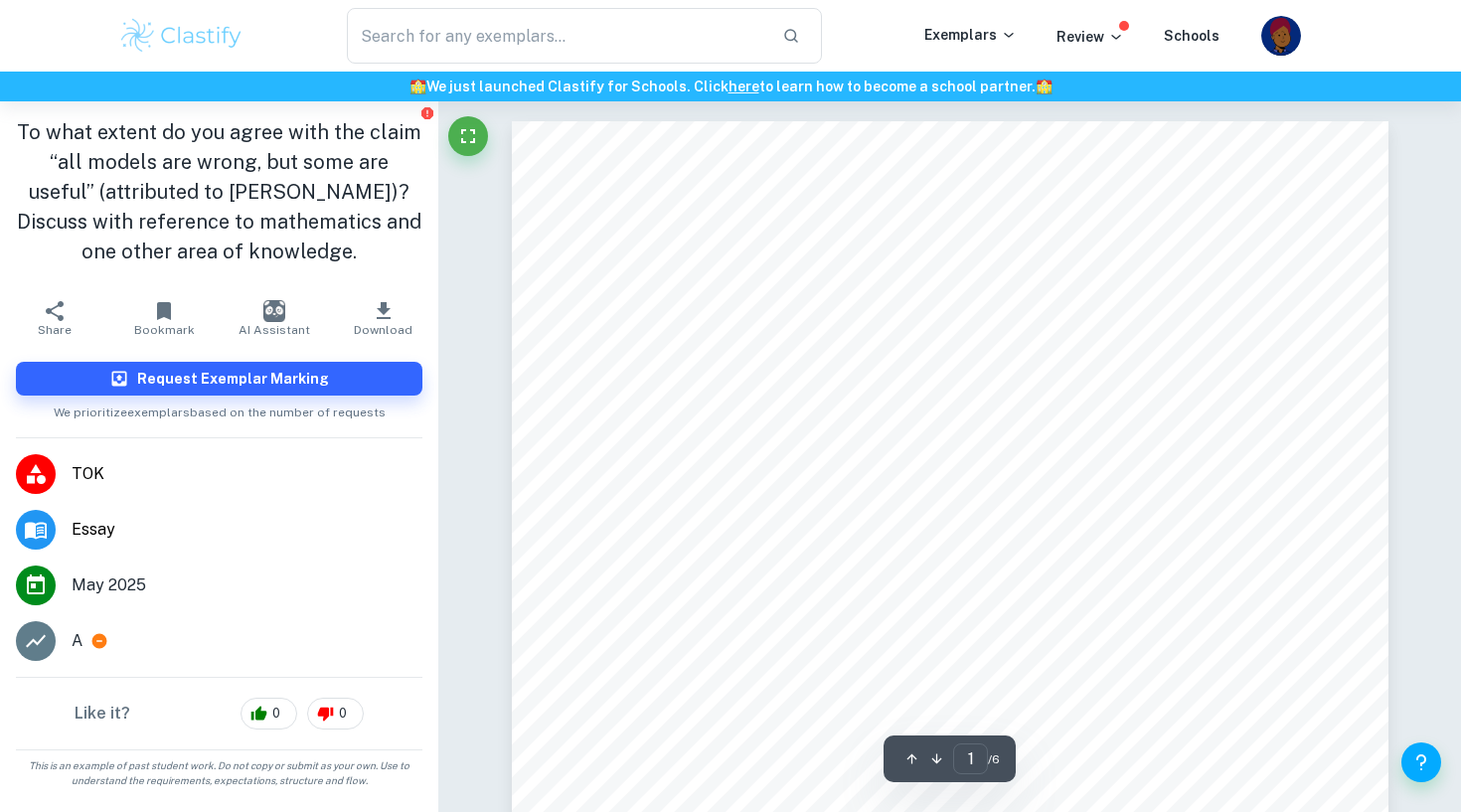 scroll, scrollTop: 119, scrollLeft: 0, axis: vertical 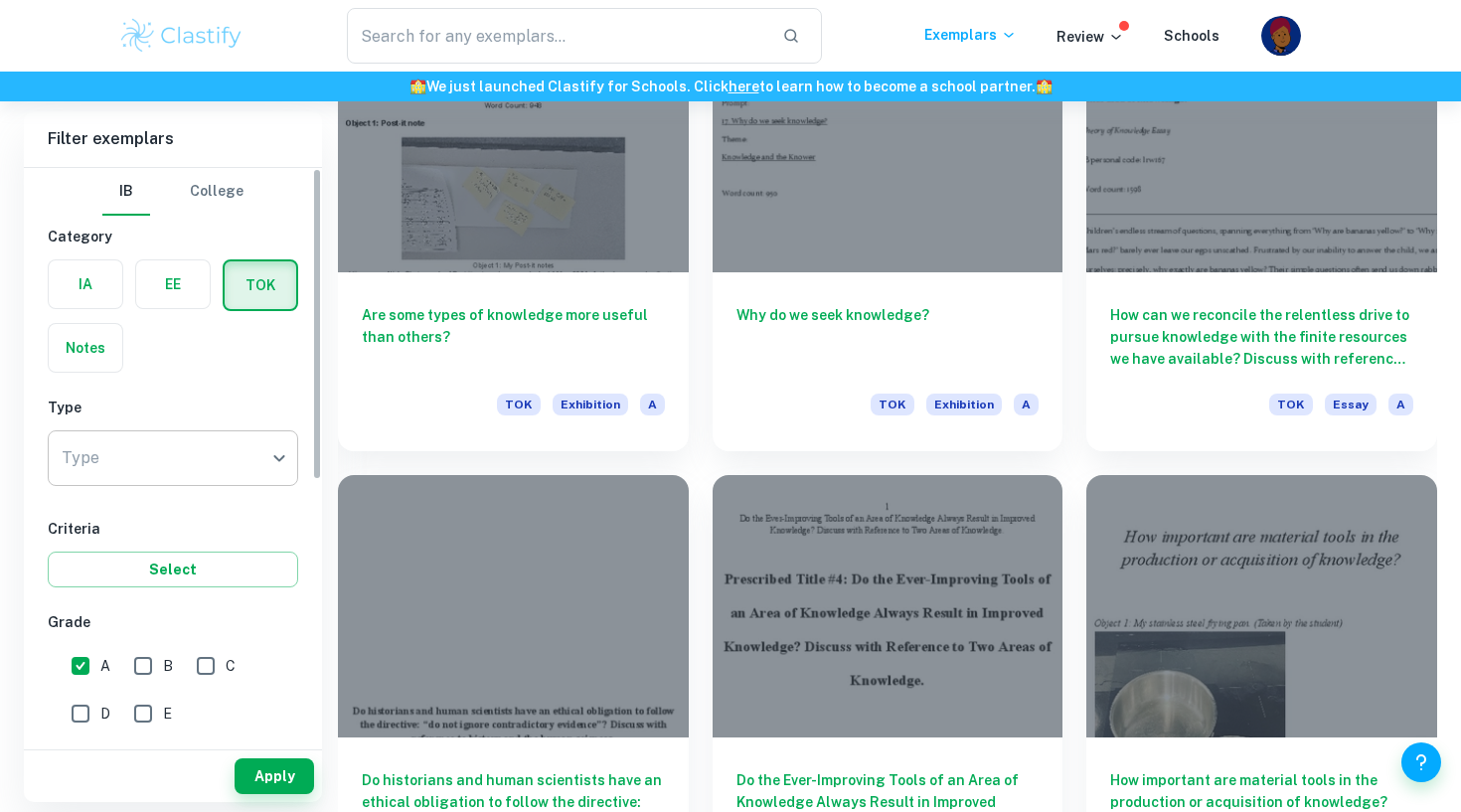 click on "We value your privacy We use cookies to enhance your browsing experience, serve personalised ads or content, and analyse our traffic. By clicking "Accept All", you consent to our use of cookies.   Cookie Policy Customise   Reject All   Accept All   Customise Consent Preferences   We use cookies to help you navigate efficiently and perform certain functions. You will find detailed information about all cookies under each consent category below. The cookies that are categorised as "Necessary" are stored on your browser as they are essential for enabling the basic functionalities of the site. ...  Show more For more information on how Google's third-party cookies operate and handle your data, see:   Google Privacy Policy Necessary Always Active Necessary cookies are required to enable the basic features of this site, such as providing secure log-in or adjusting your consent preferences. These cookies do not store any personally identifiable data. Functional Analytics Performance Advertisement Uncategorised" at bounding box center [730, -3316] 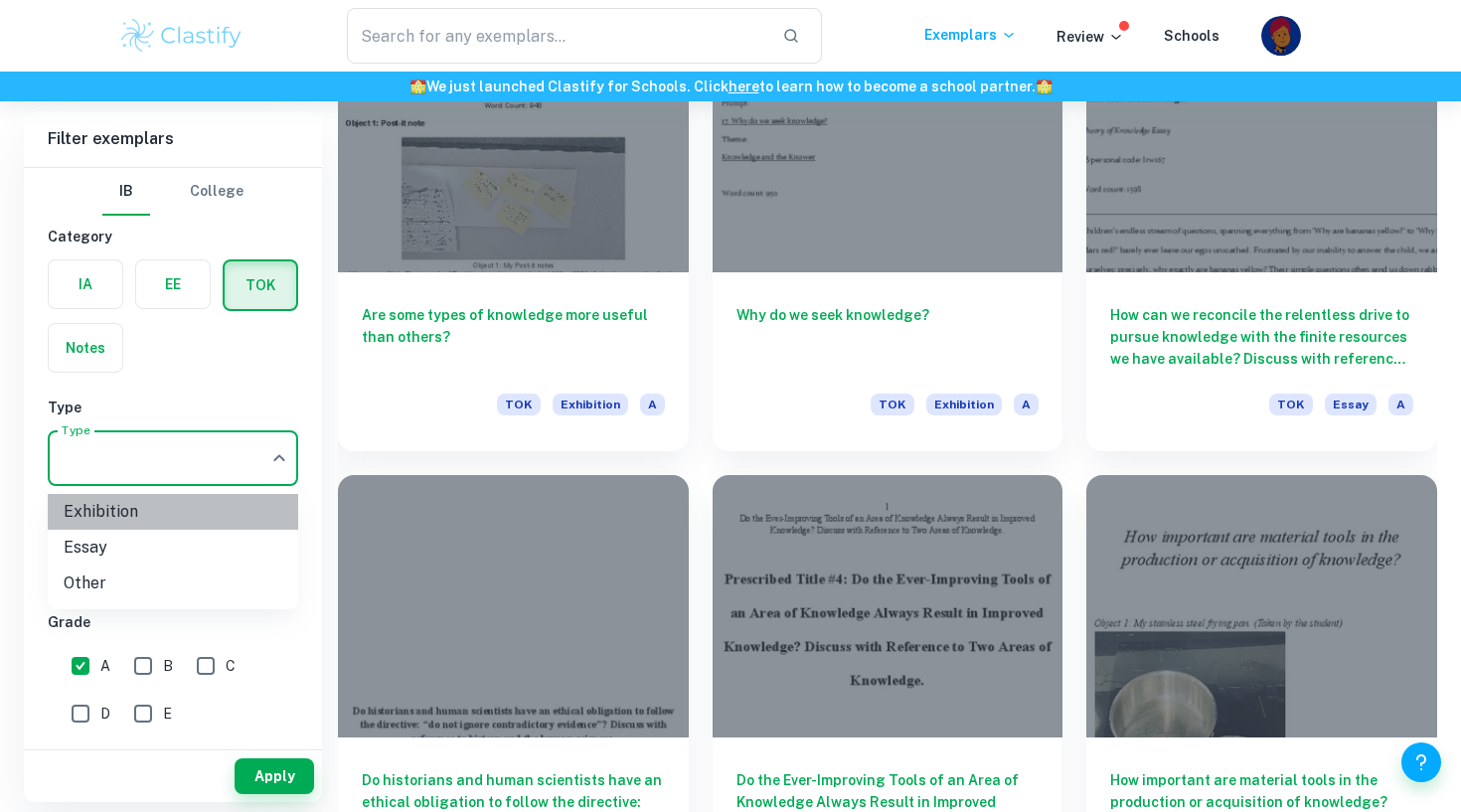 click on "Exhibition" at bounding box center [173, 512] 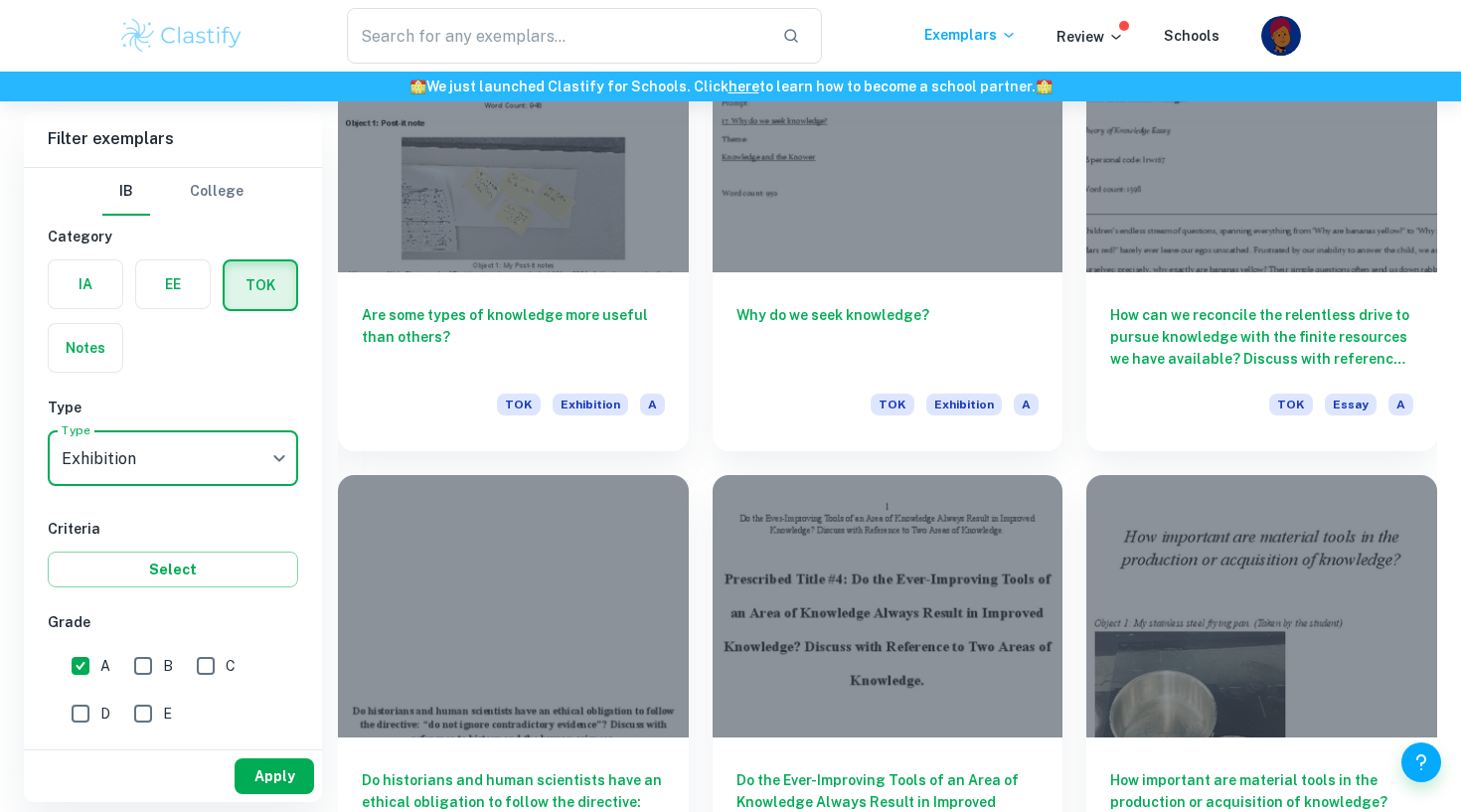 click on "Apply" at bounding box center (274, 776) 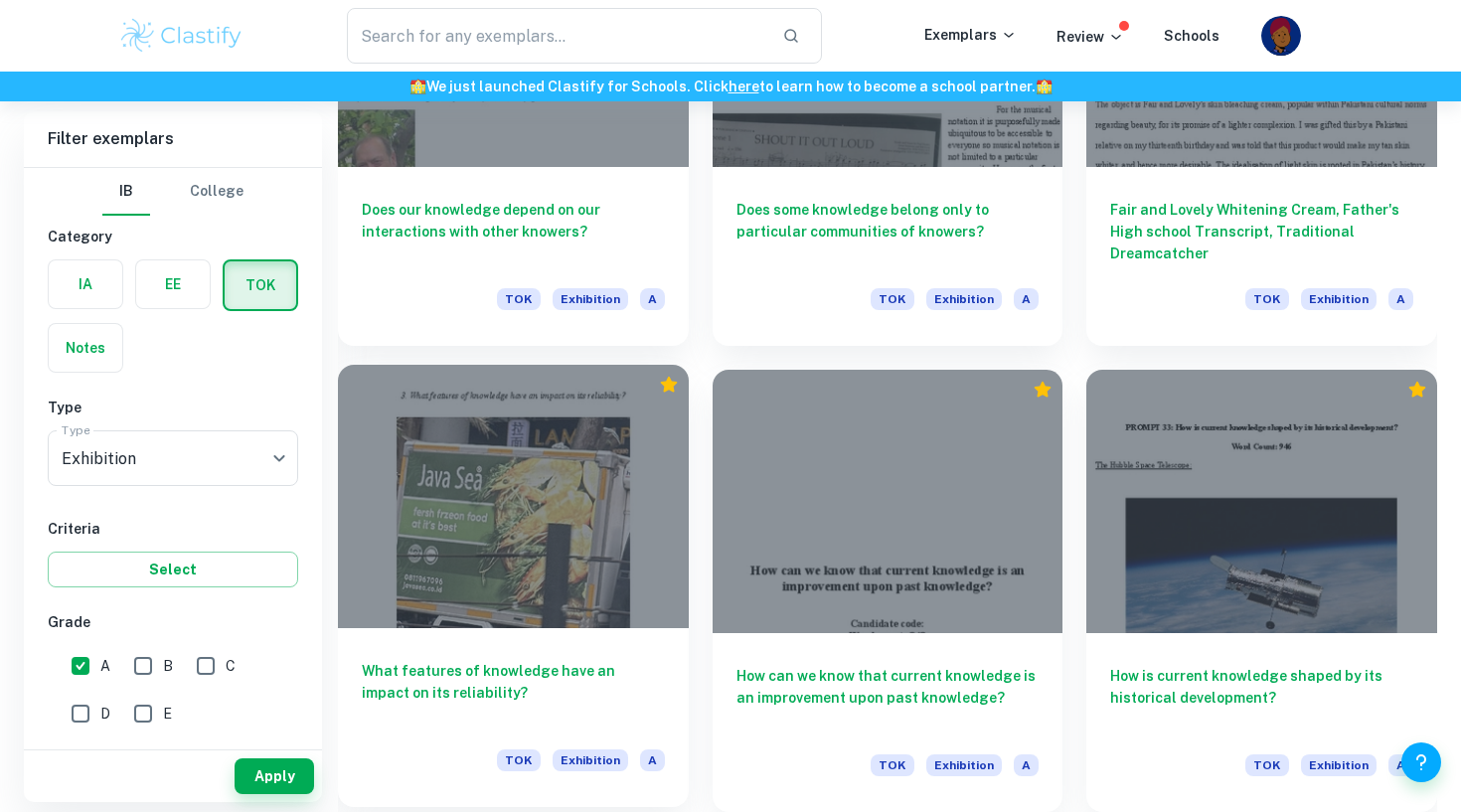 scroll, scrollTop: 3559, scrollLeft: 0, axis: vertical 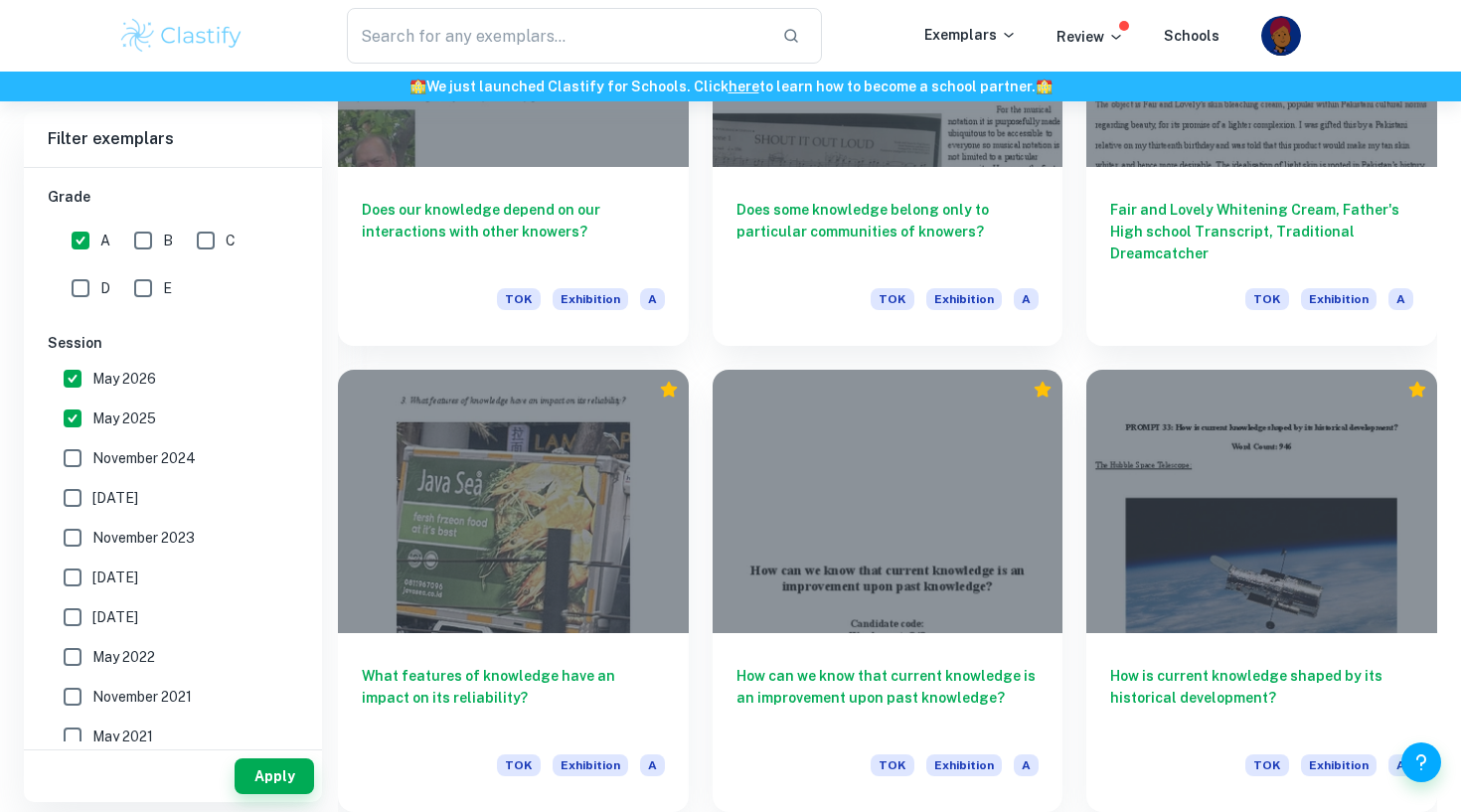 click on "November 2024" at bounding box center [144, 458] 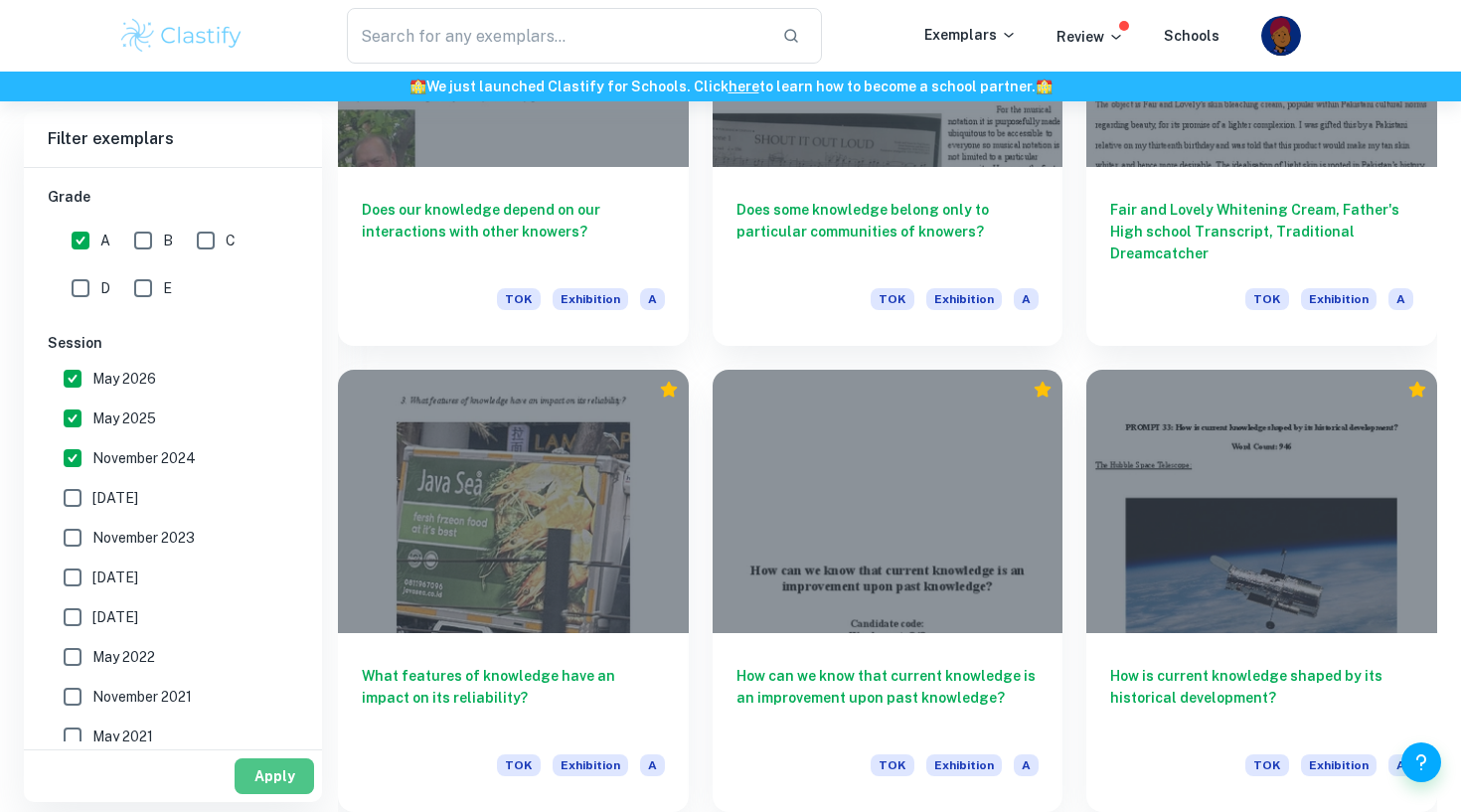 click on "Apply" at bounding box center (274, 776) 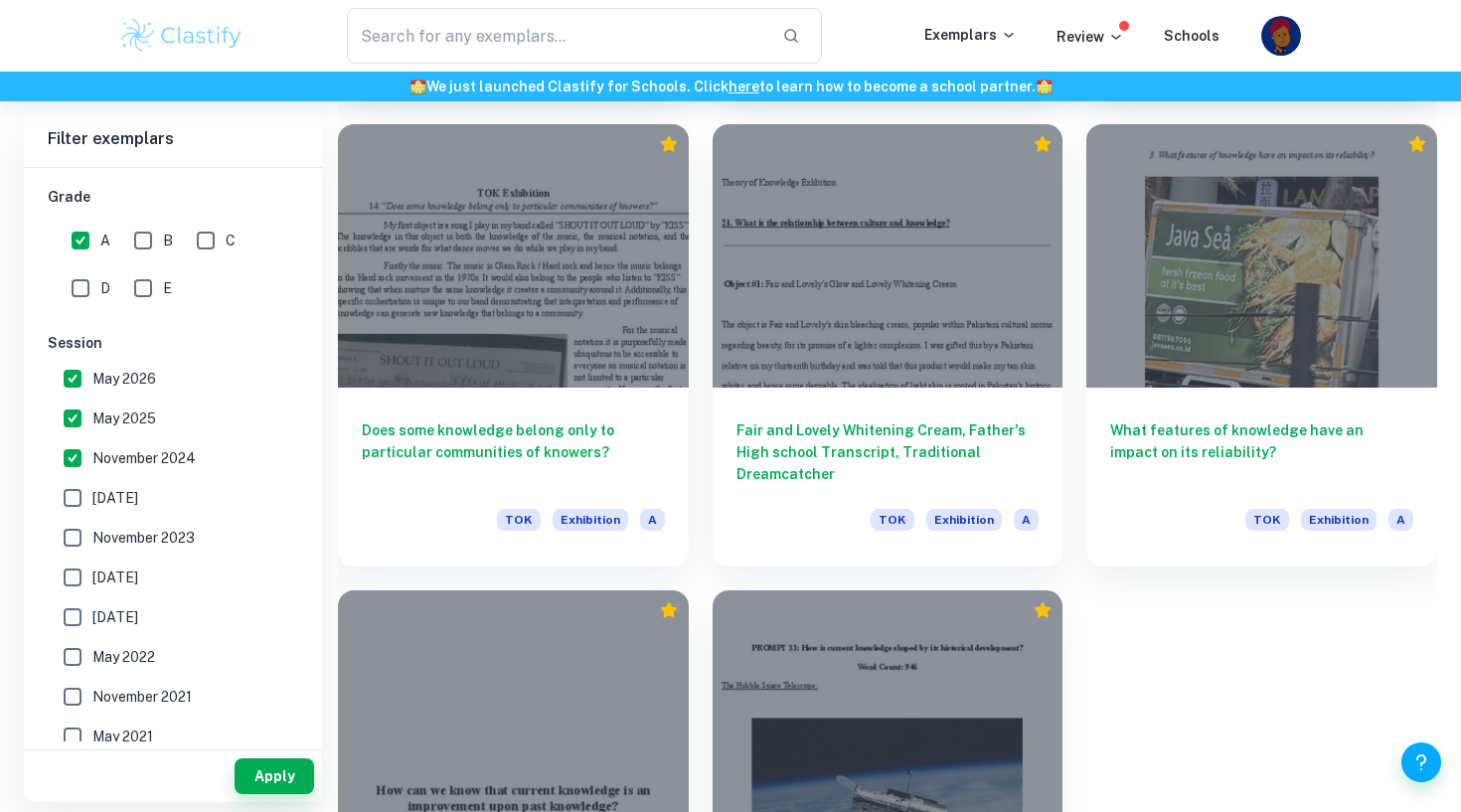 scroll, scrollTop: 3812, scrollLeft: 0, axis: vertical 